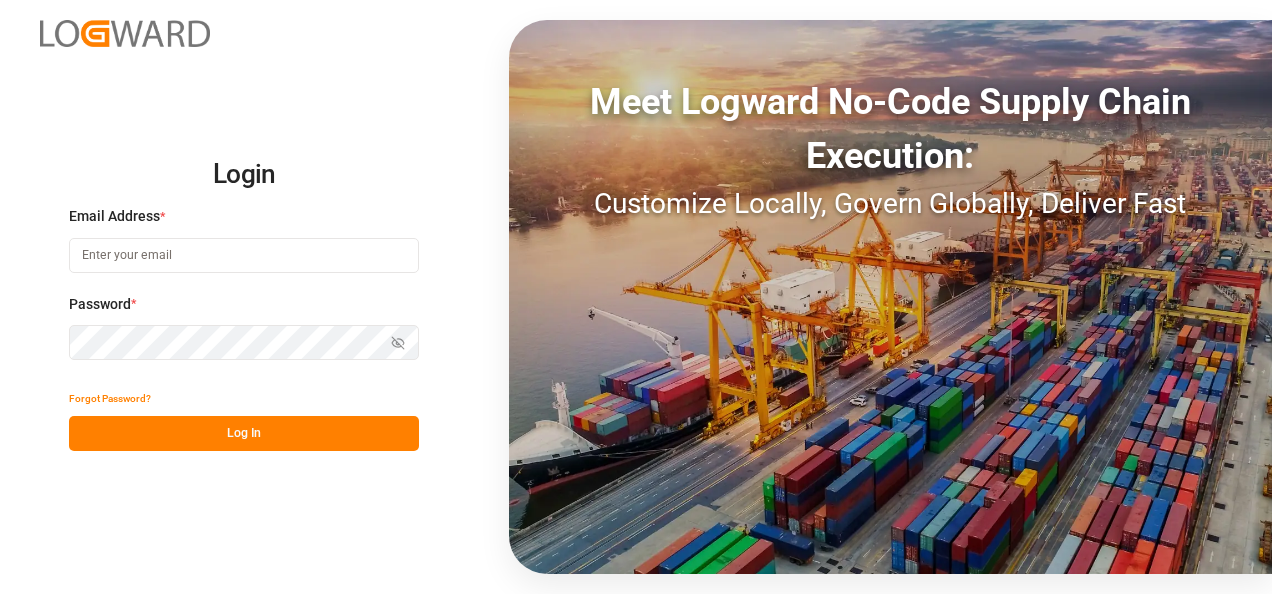 scroll, scrollTop: 0, scrollLeft: 0, axis: both 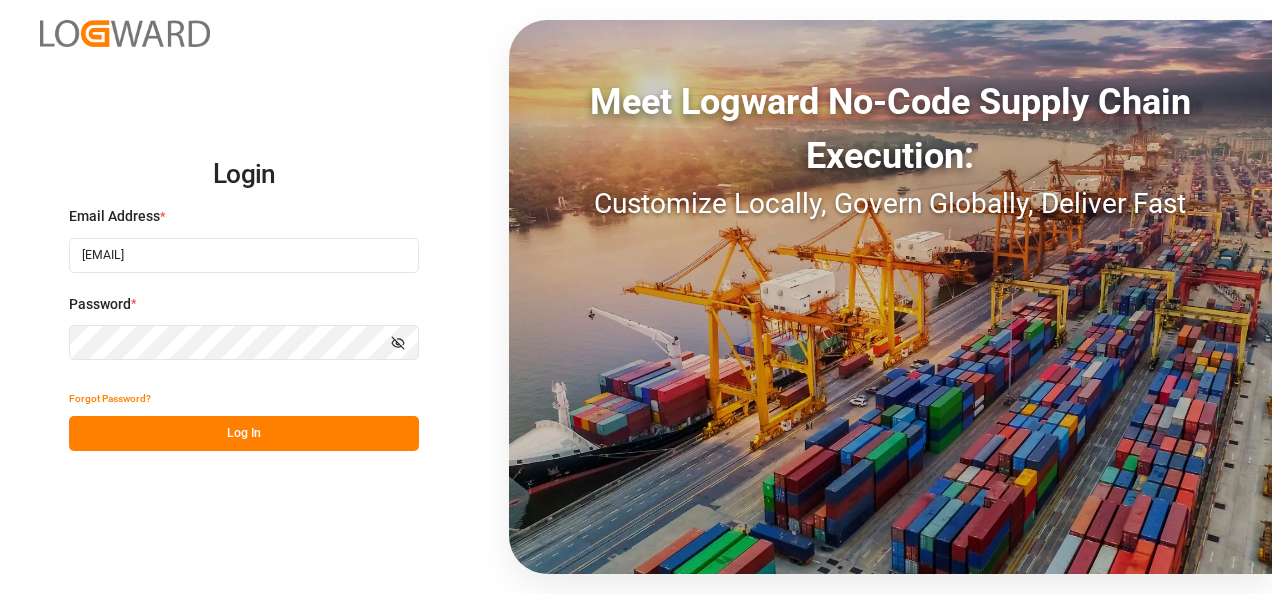 click on "Log In" at bounding box center [244, 433] 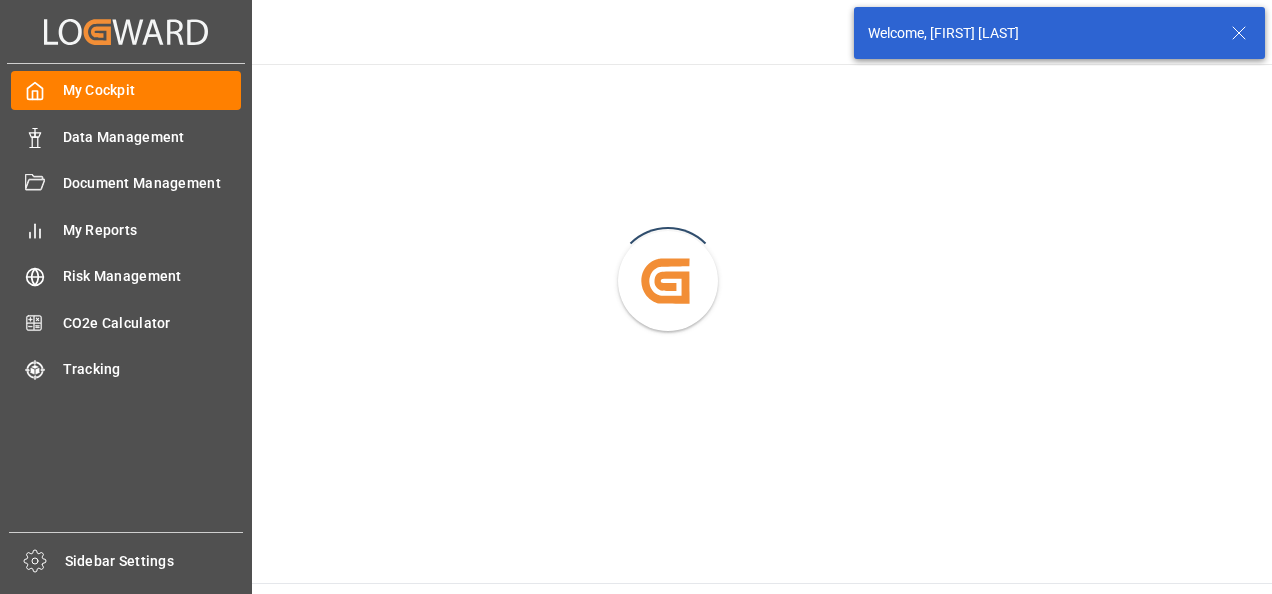 click on "Data Management Data Management" at bounding box center [126, 136] 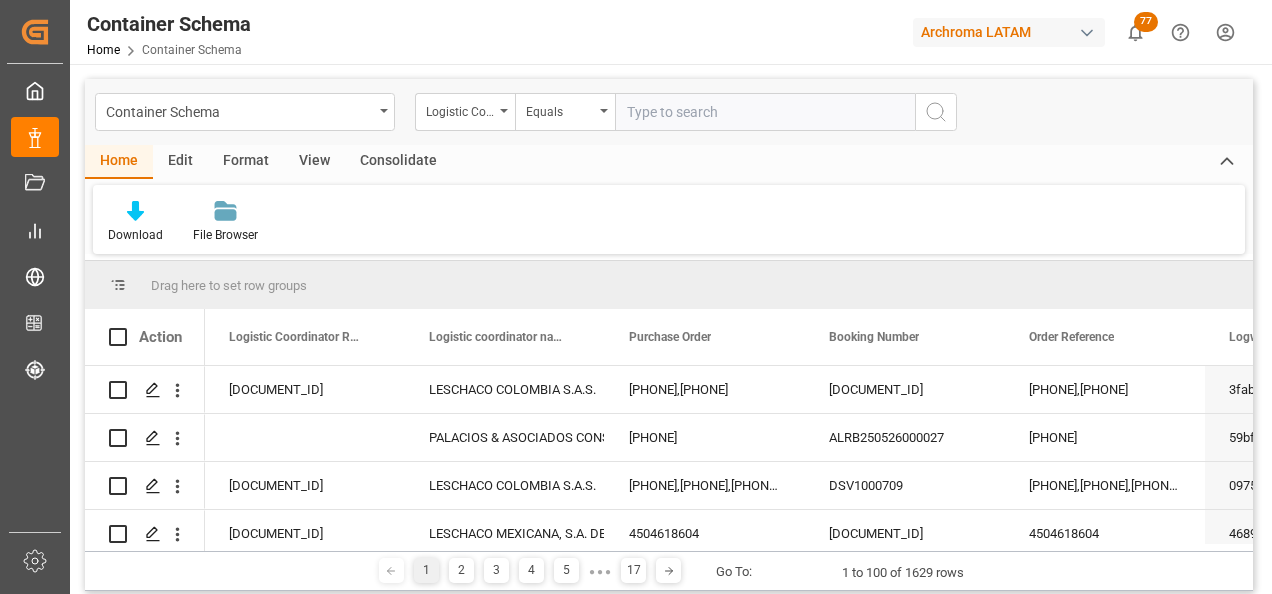 click on "Container Schema" at bounding box center [245, 112] 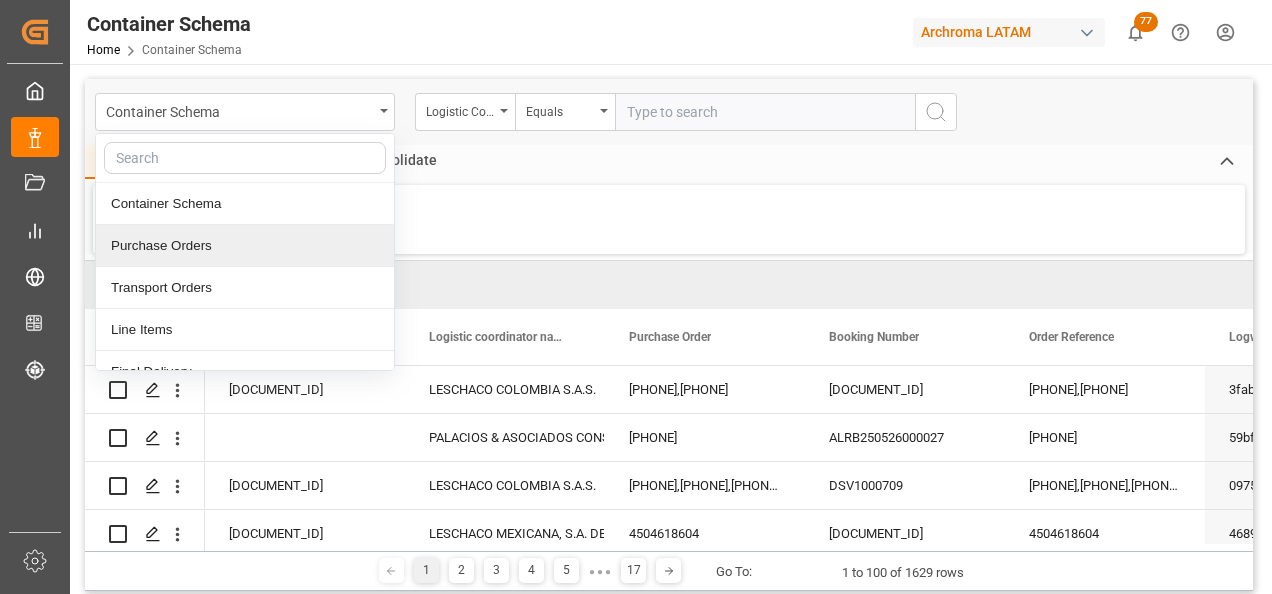 click on "Purchase Orders" at bounding box center (245, 246) 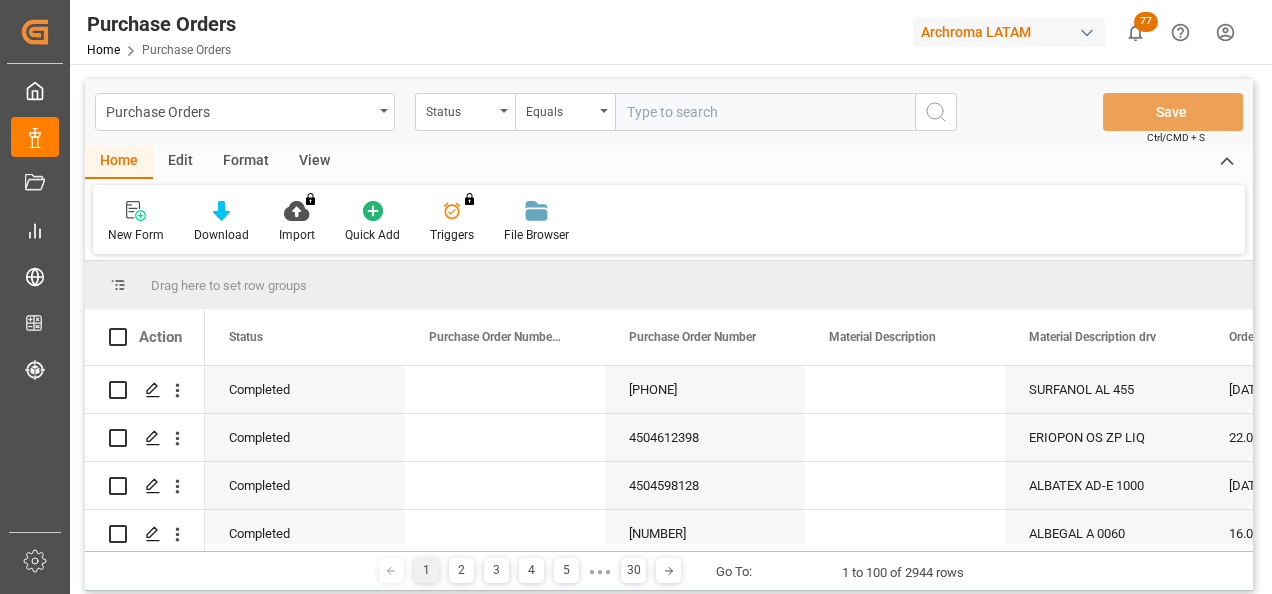 click on "Status" at bounding box center [465, 112] 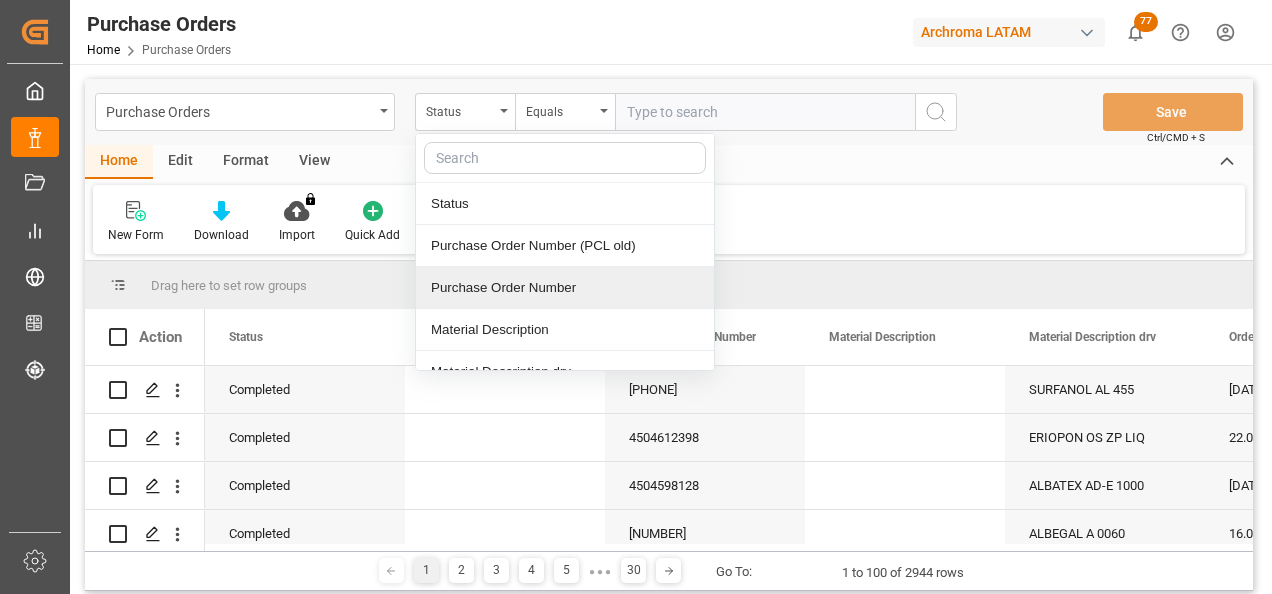 click on "Purchase Order Number" at bounding box center (565, 288) 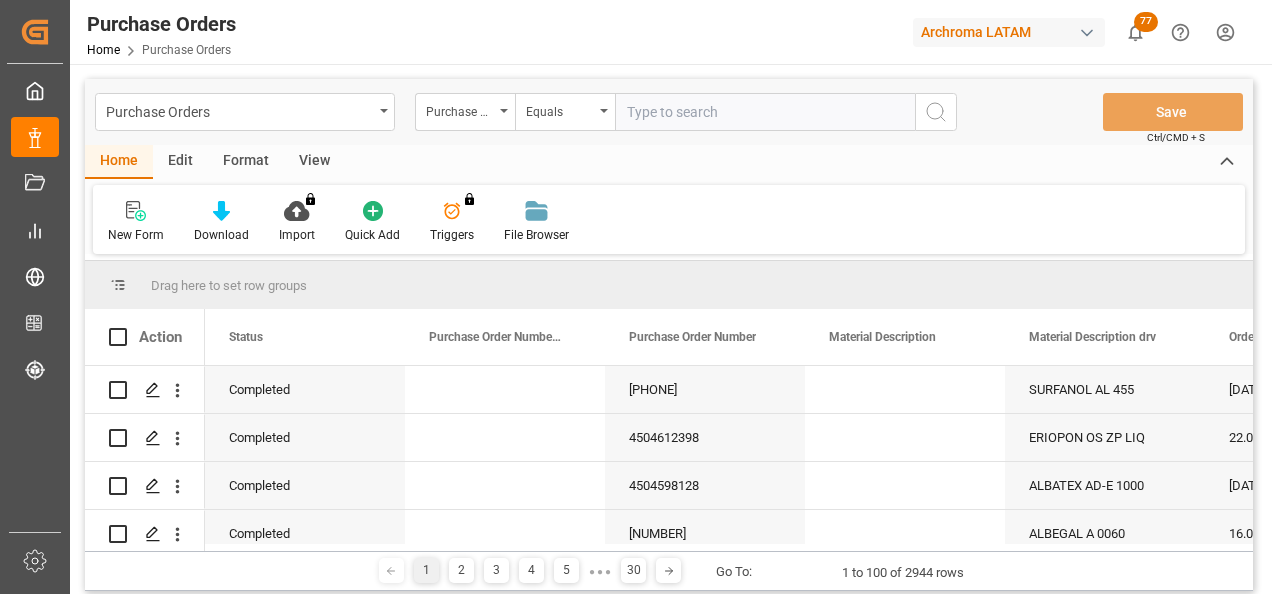 click at bounding box center [765, 112] 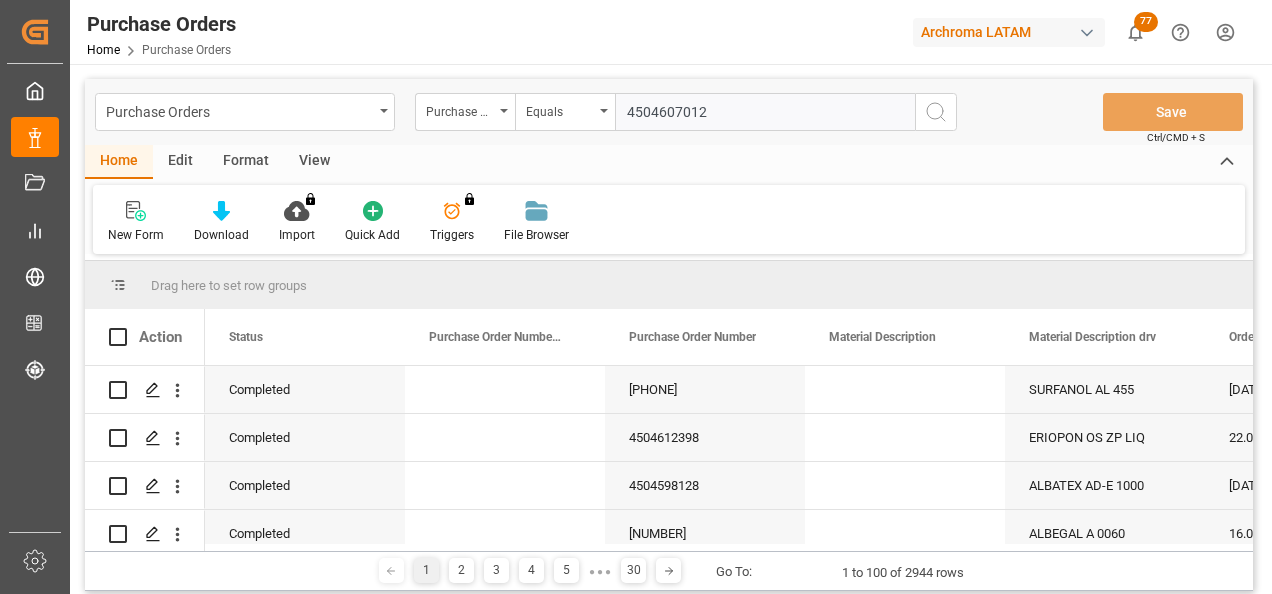 type 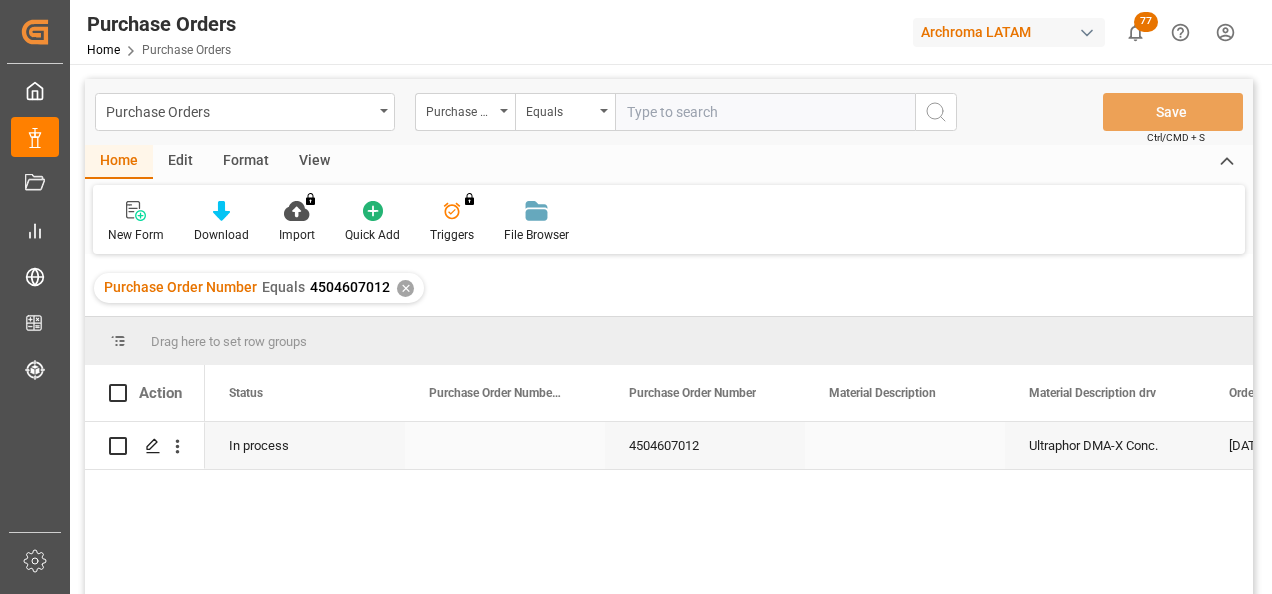 click at bounding box center [153, 446] 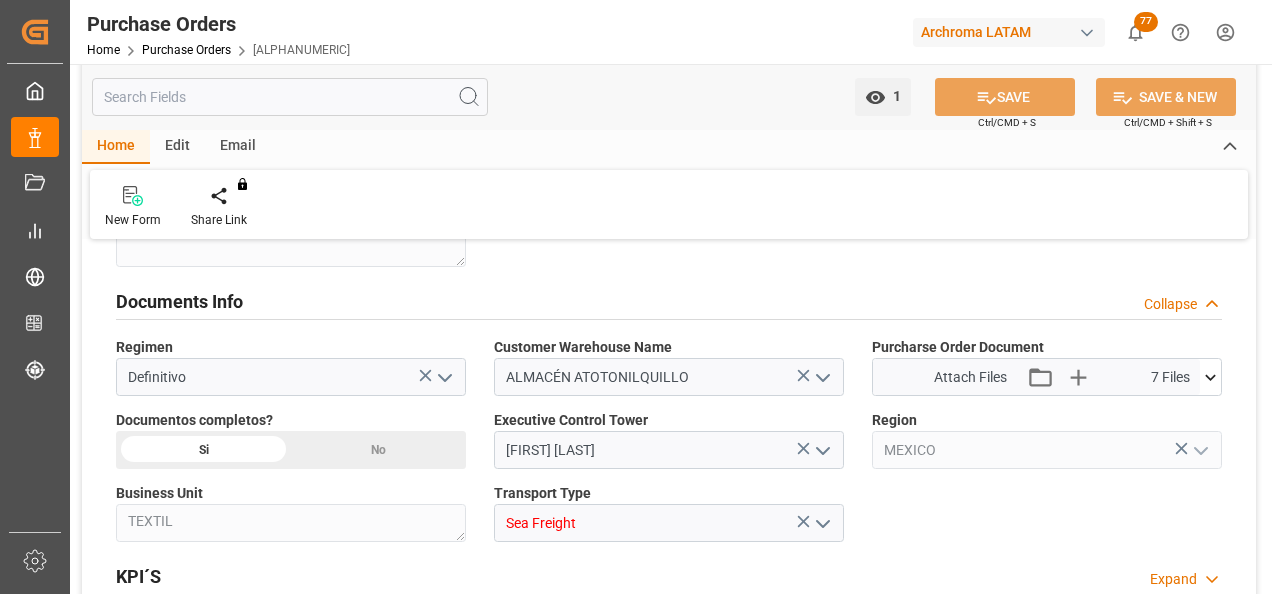 scroll, scrollTop: 1400, scrollLeft: 0, axis: vertical 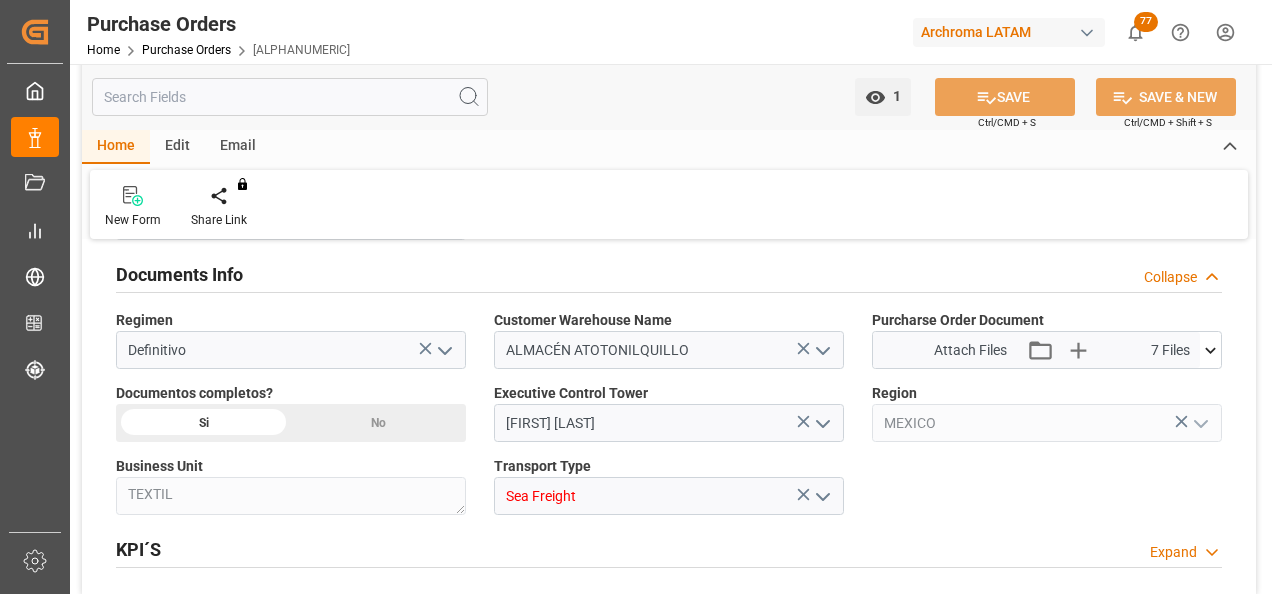 click at bounding box center [823, 351] 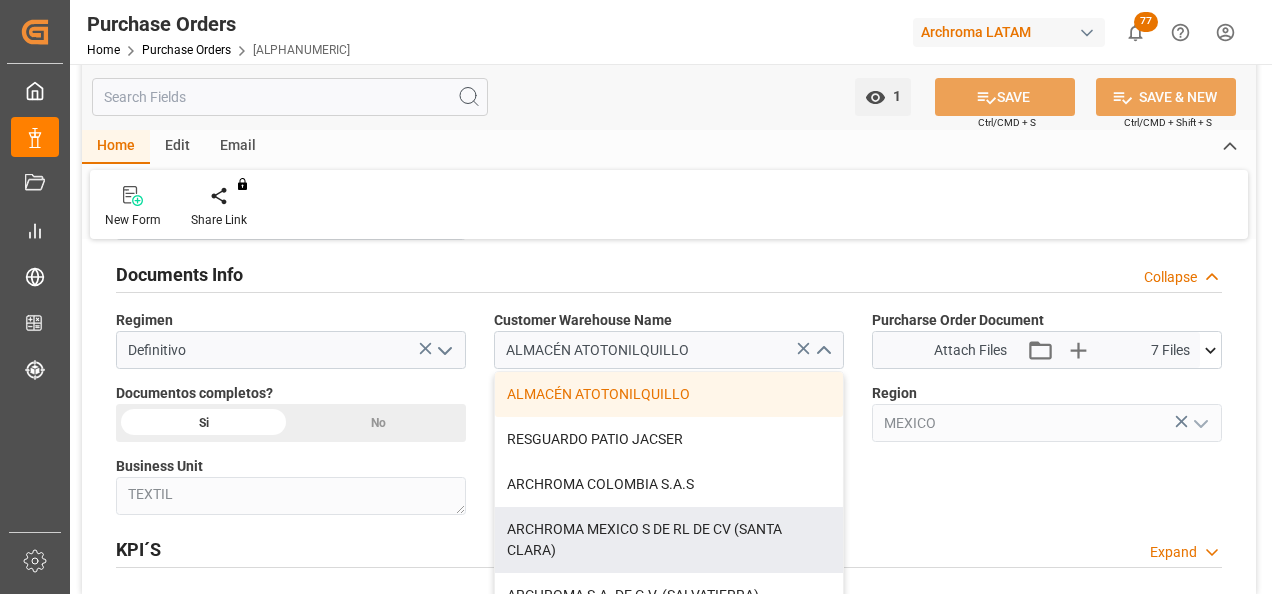 click on "ARCHROMA MEXICO S DE RL DE CV (SANTA CLARA)" at bounding box center (669, 540) 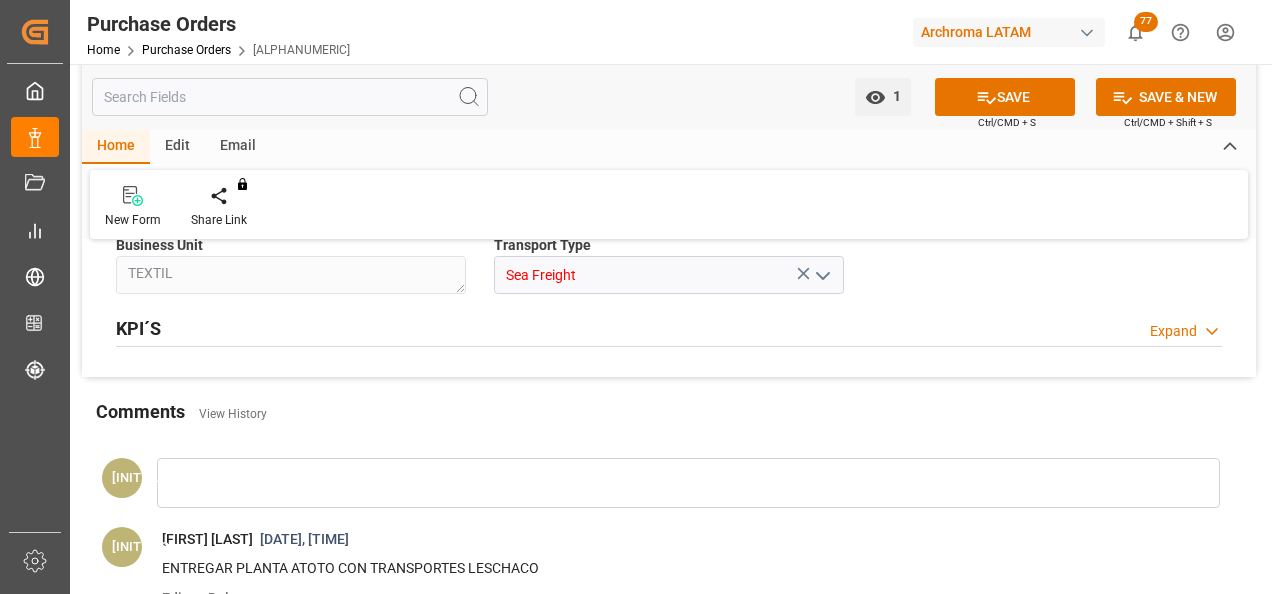 scroll, scrollTop: 1700, scrollLeft: 0, axis: vertical 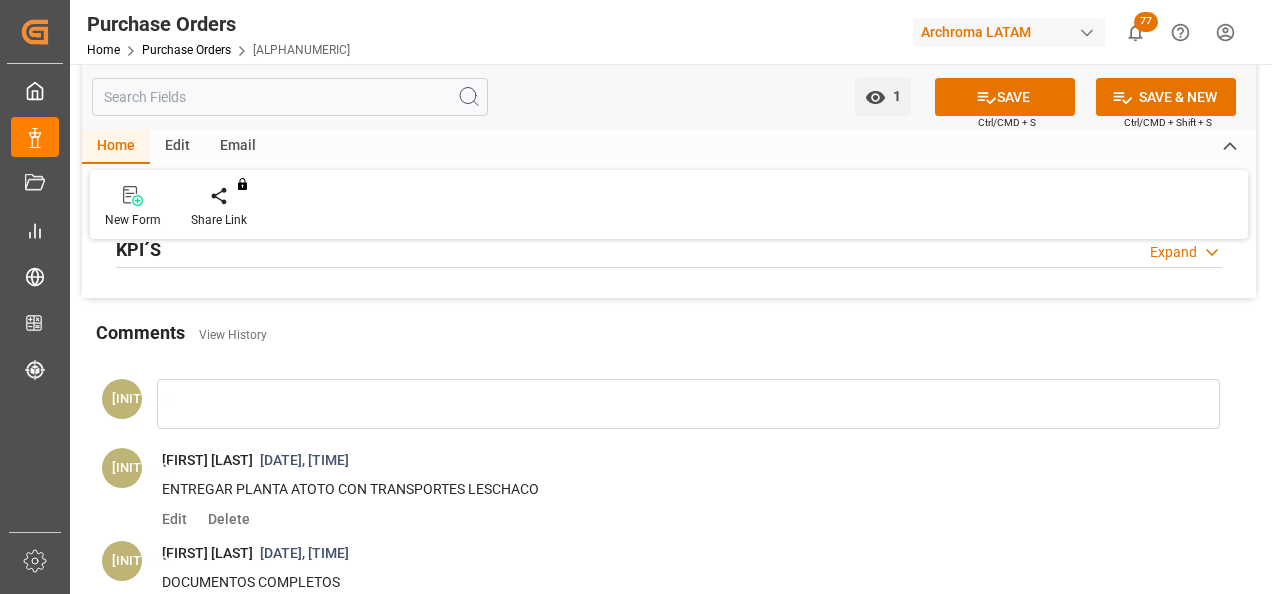 click on "Delete" at bounding box center (225, 519) 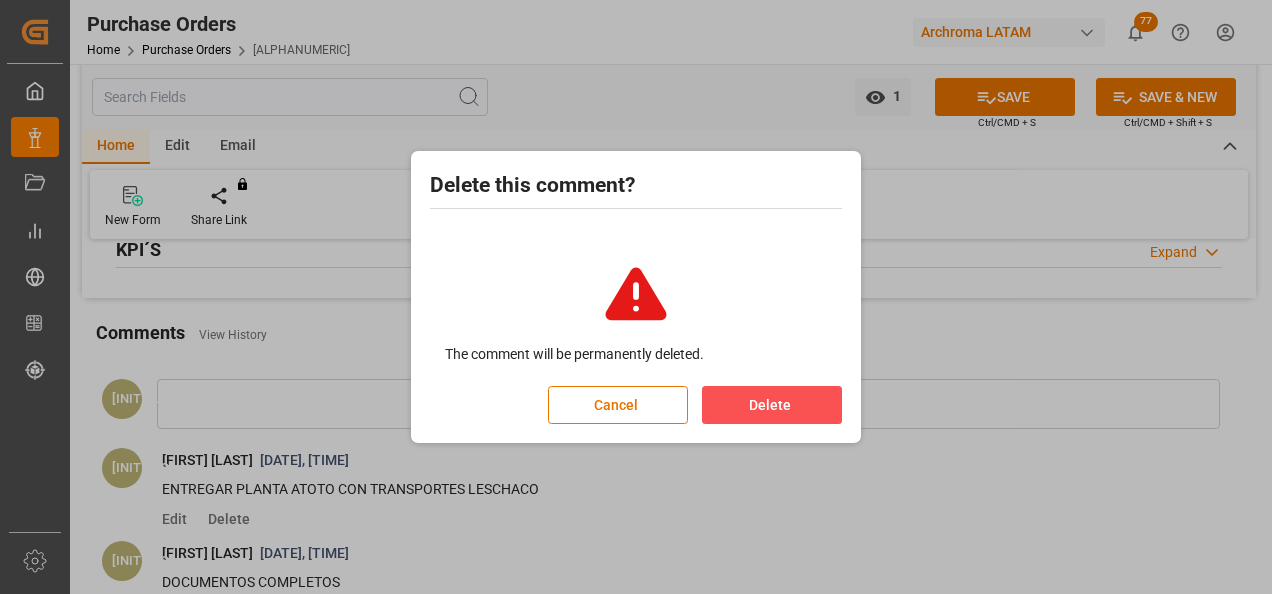 click on "Delete" at bounding box center (772, 405) 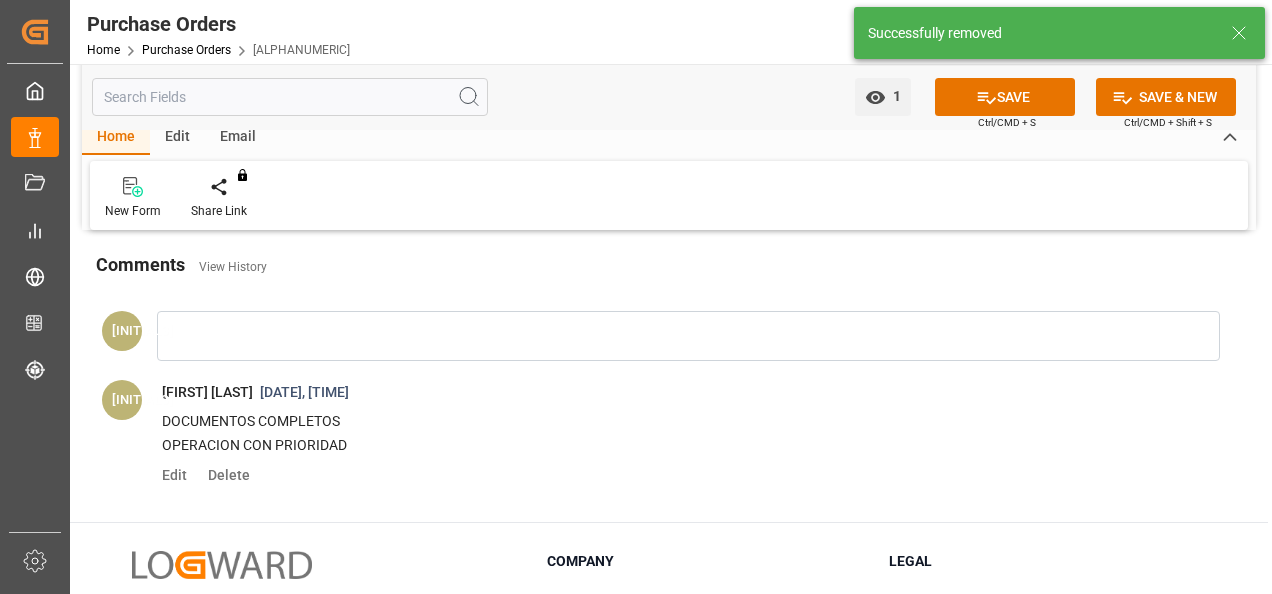 scroll, scrollTop: 1800, scrollLeft: 0, axis: vertical 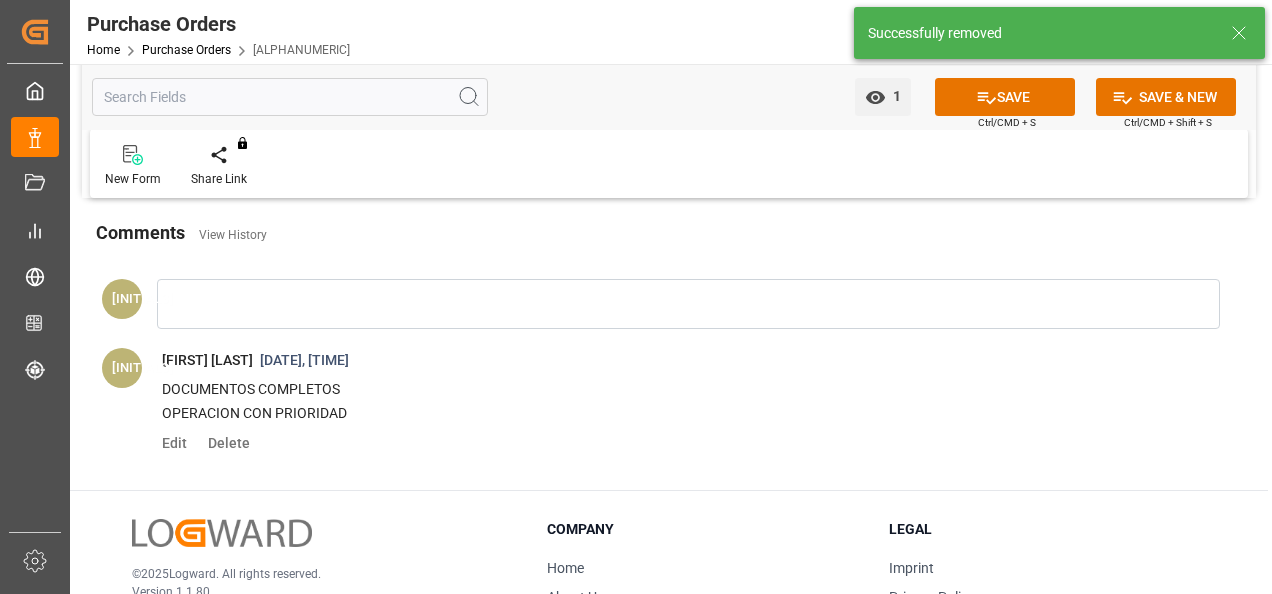click at bounding box center (688, 304) 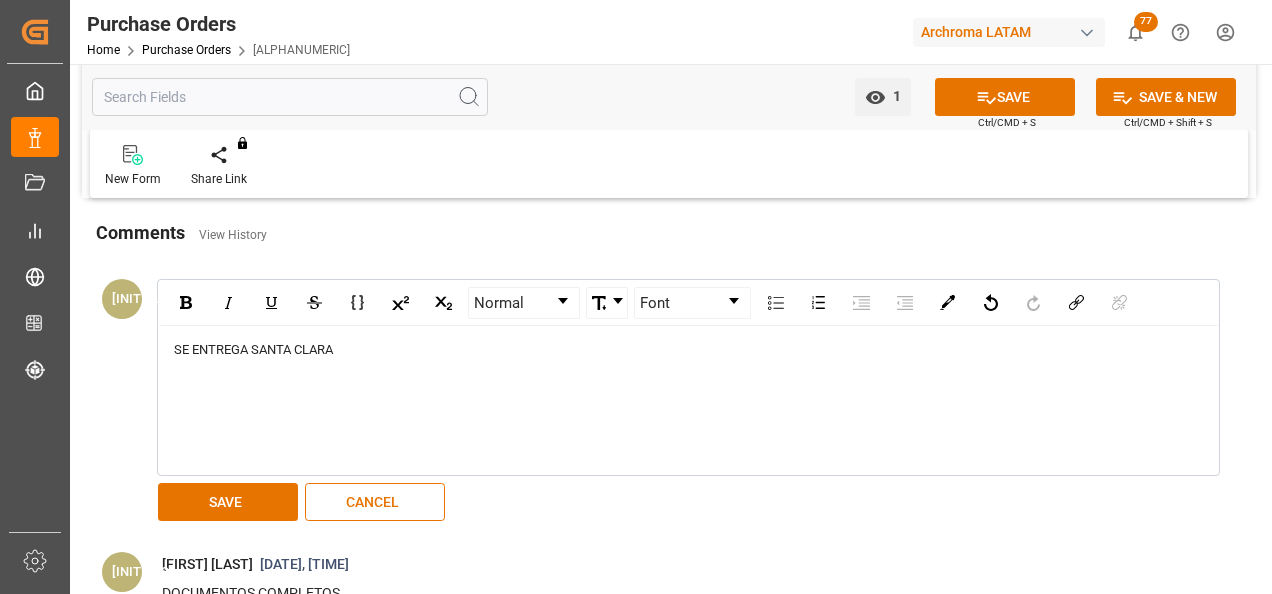 click on "SAVE" at bounding box center [228, 502] 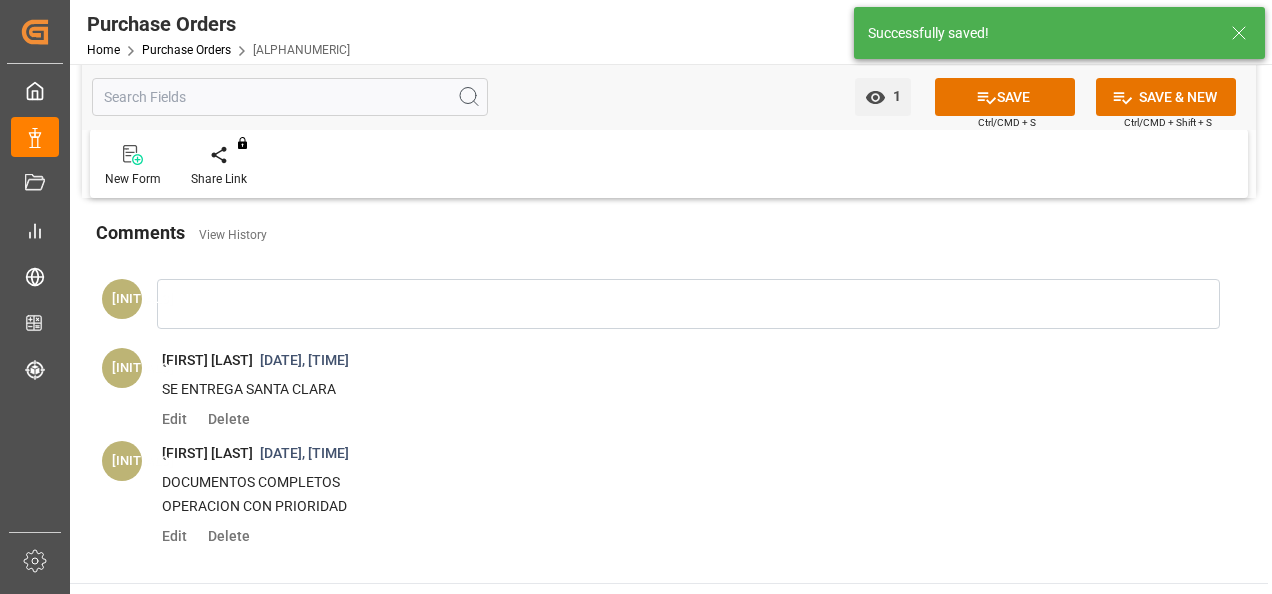 click on "SAVE" at bounding box center [1005, 97] 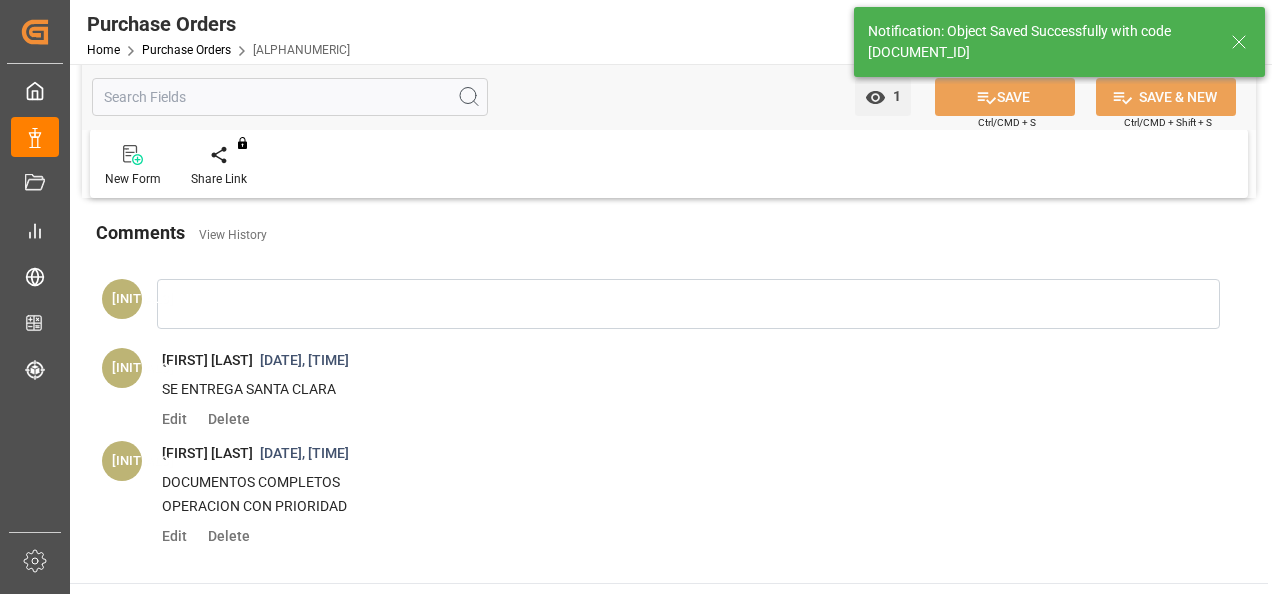 click on "Purchase Orders" at bounding box center [186, 50] 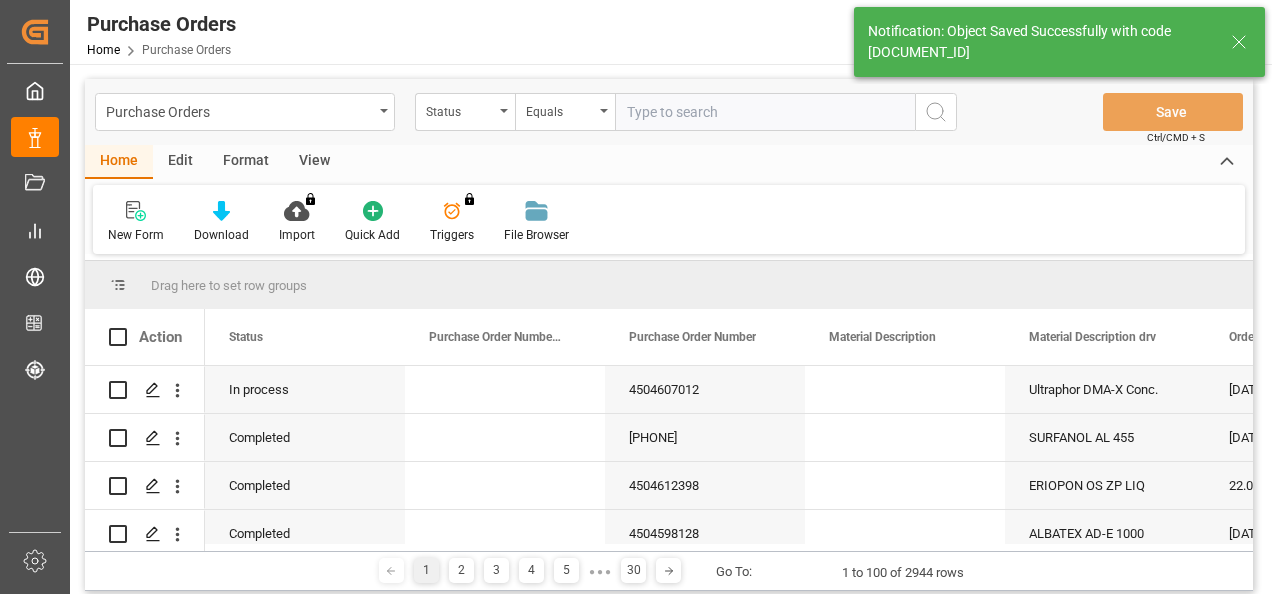 click on "Status" at bounding box center (465, 112) 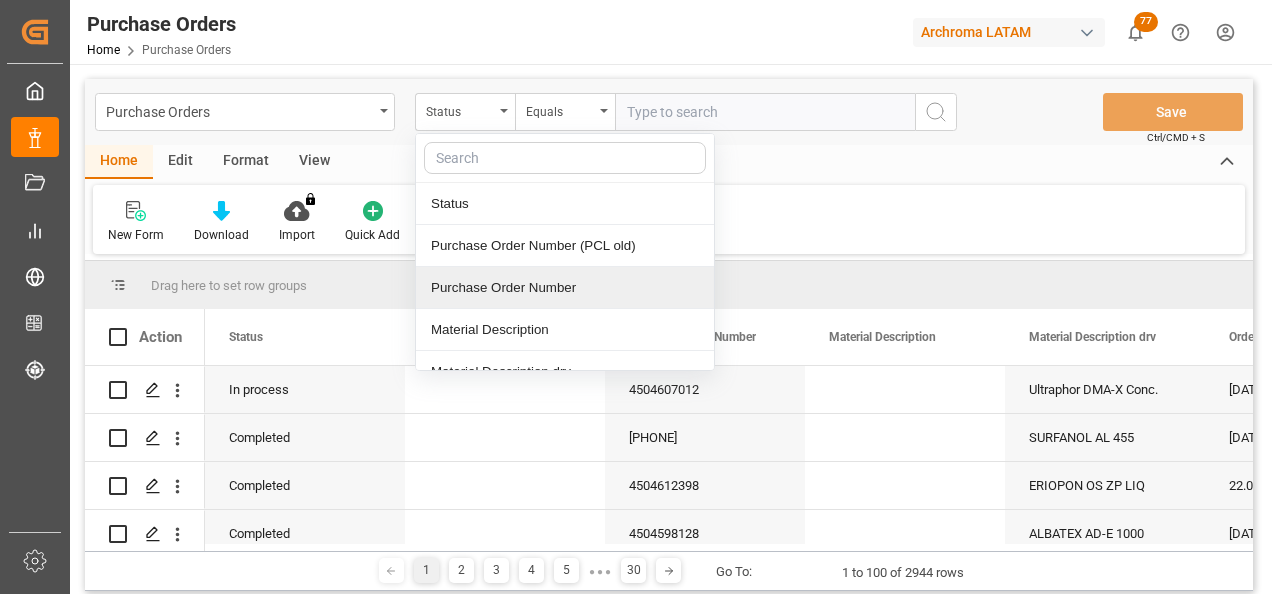 click on "Purchase Order Number" at bounding box center (565, 288) 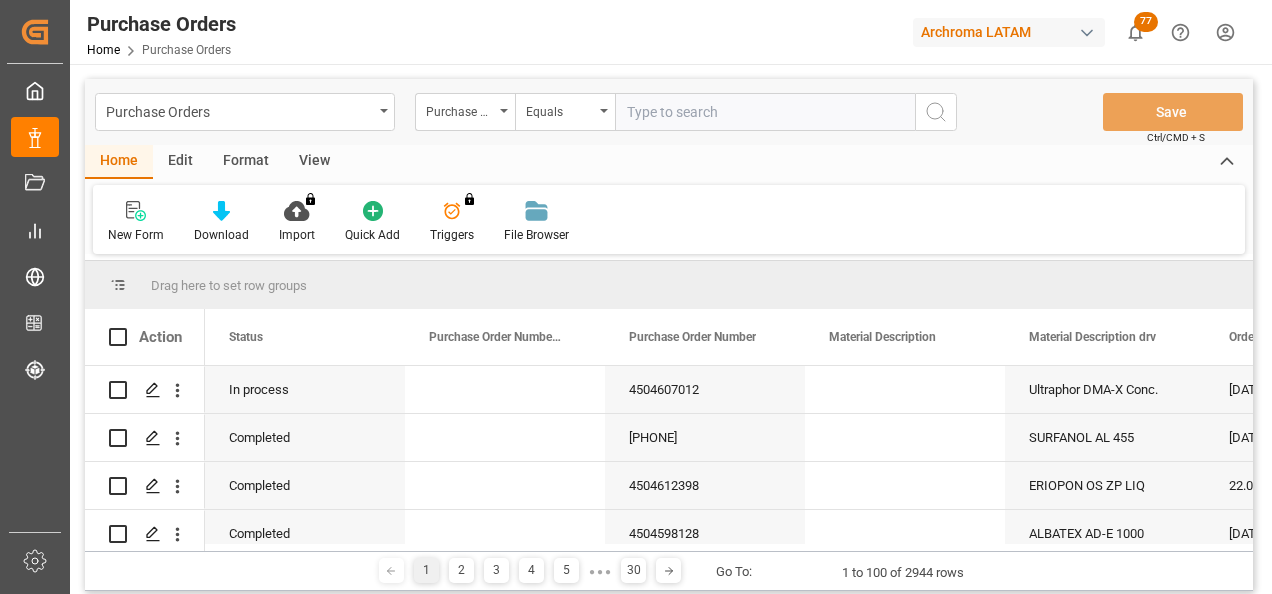 click at bounding box center [765, 112] 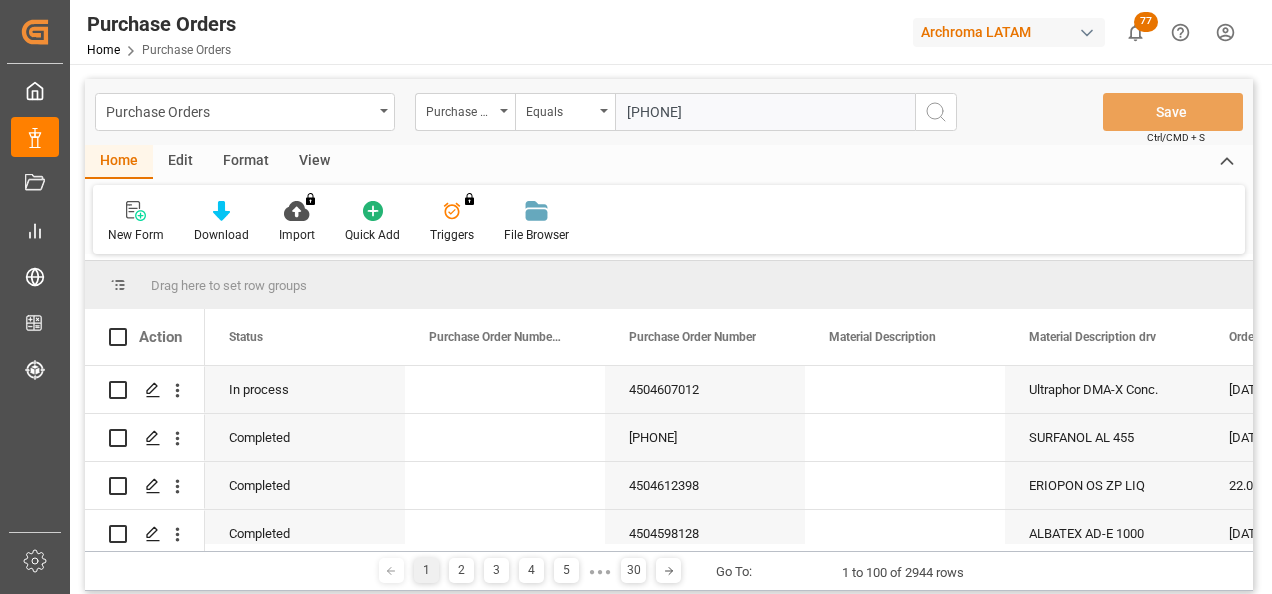type 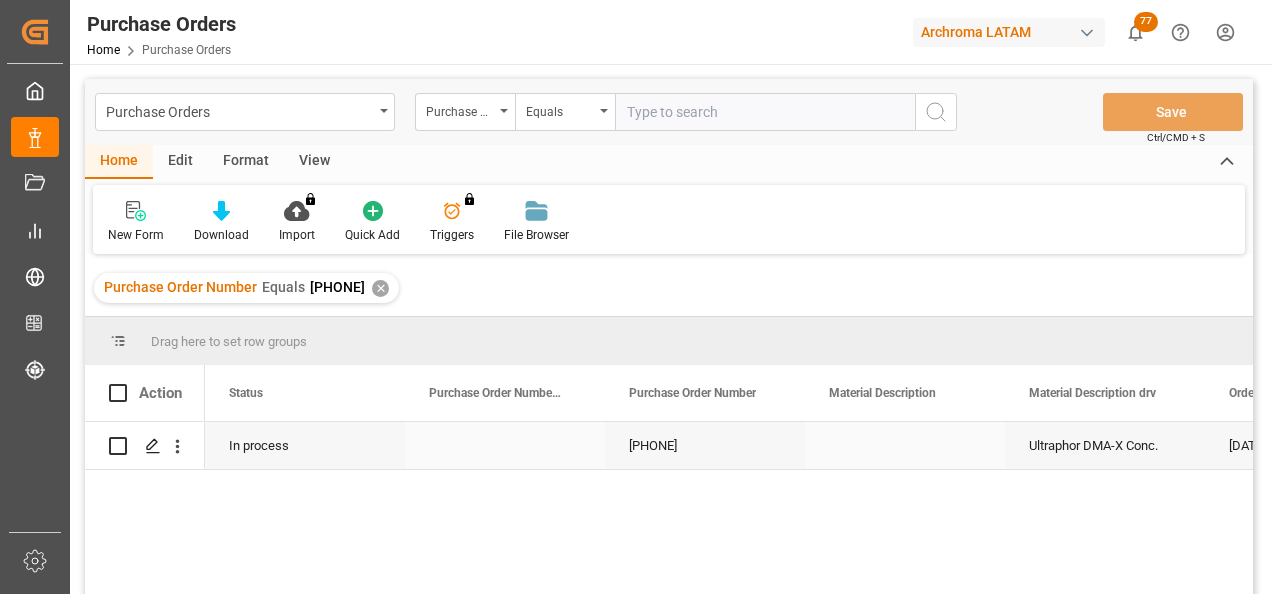 click at bounding box center [153, 446] 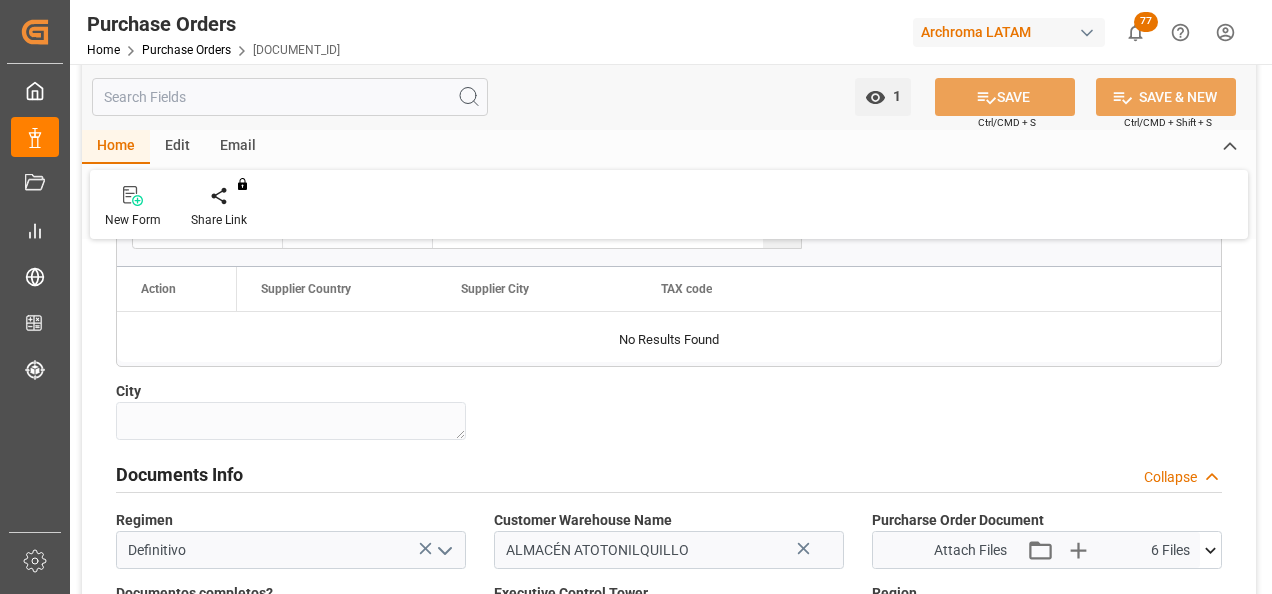 scroll, scrollTop: 1400, scrollLeft: 0, axis: vertical 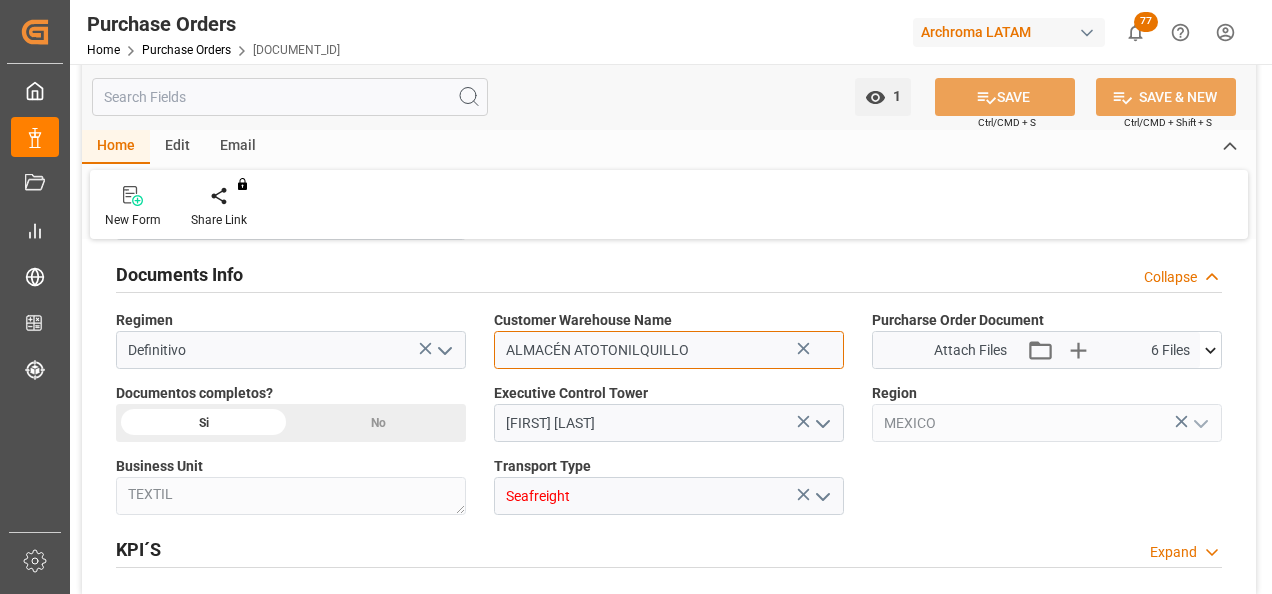 click on "ALMACÉN ATOTONILQUILLO" at bounding box center (669, 350) 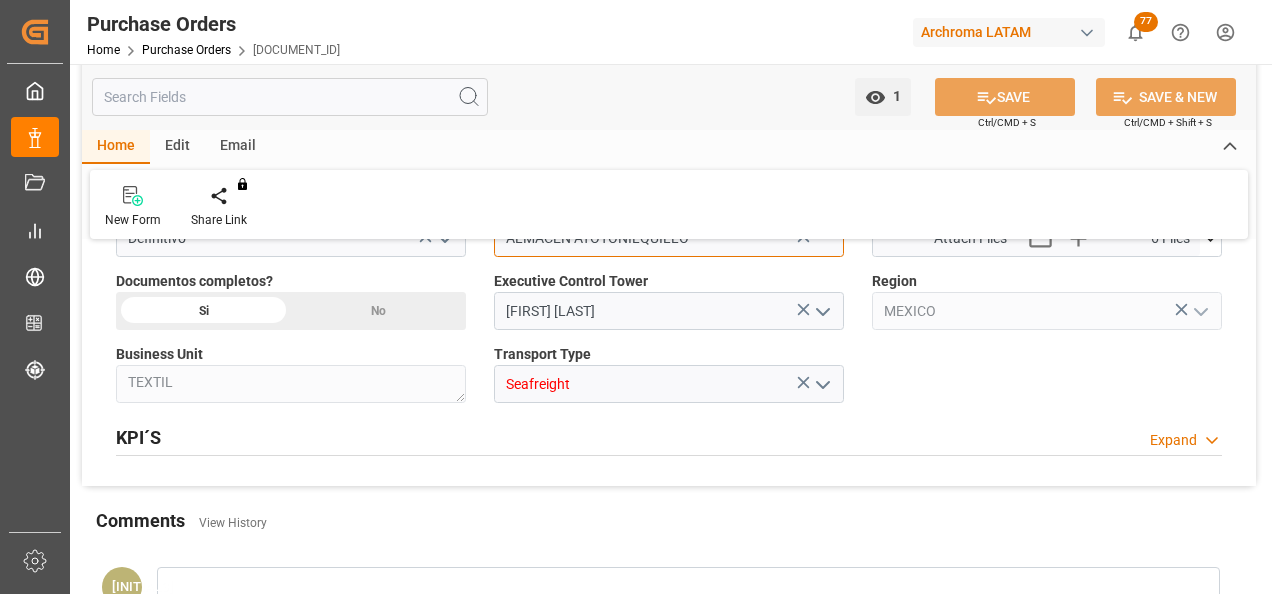scroll, scrollTop: 1400, scrollLeft: 0, axis: vertical 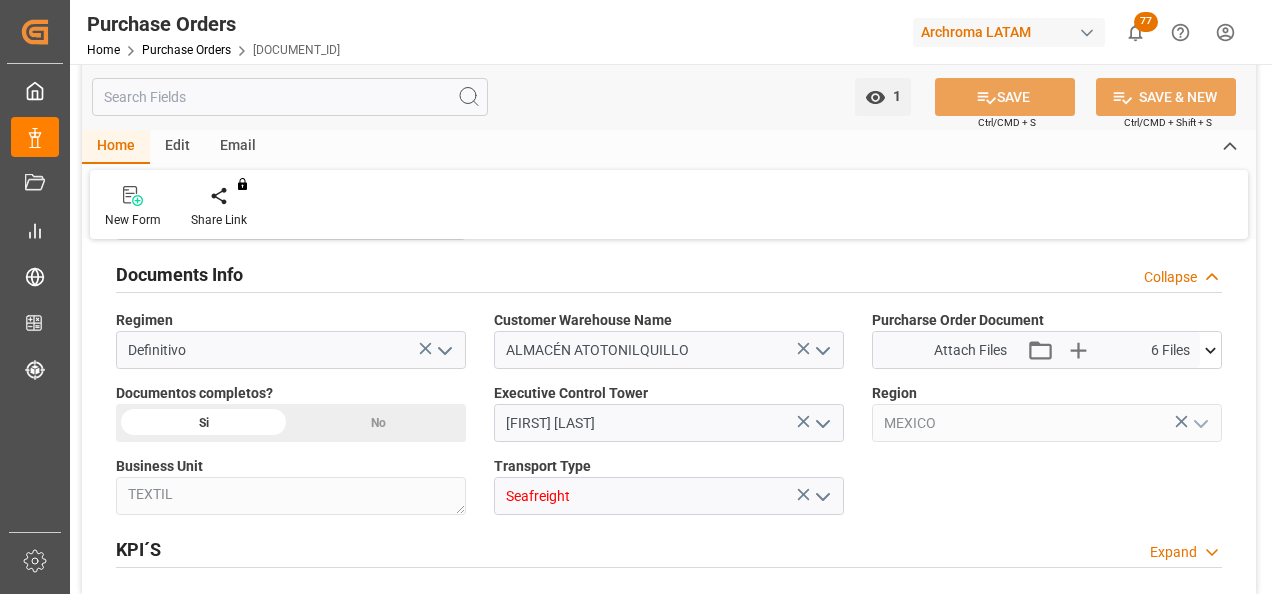 click at bounding box center [823, 351] 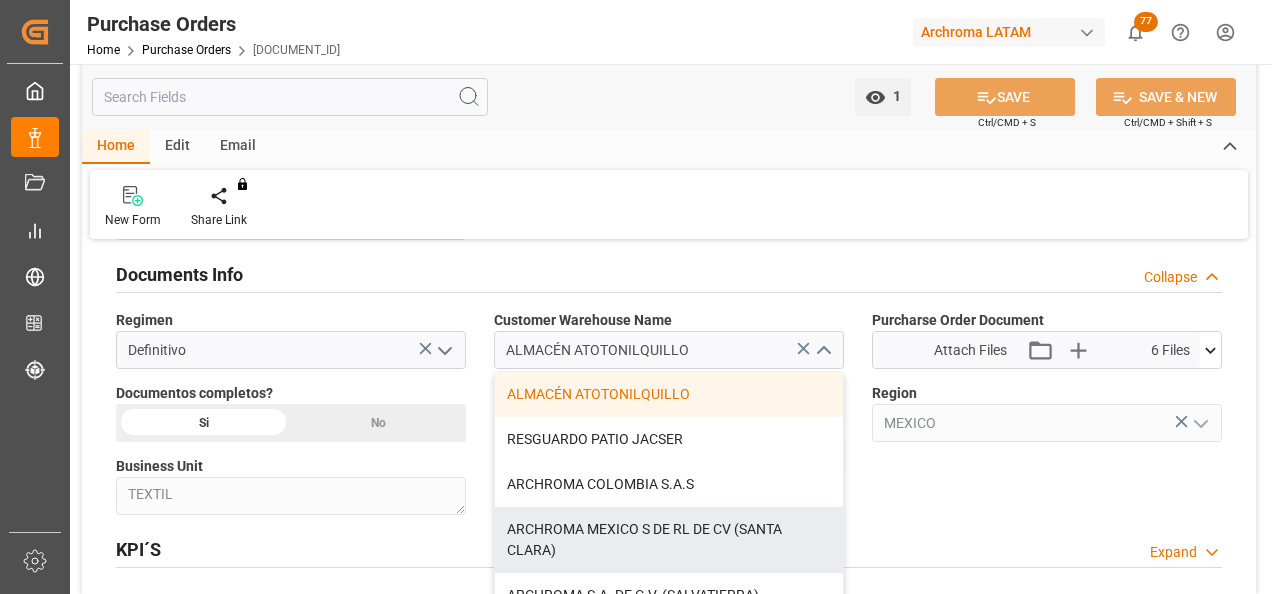 click on "ARCHROMA MEXICO S DE RL DE CV (SANTA CLARA)" at bounding box center [669, 540] 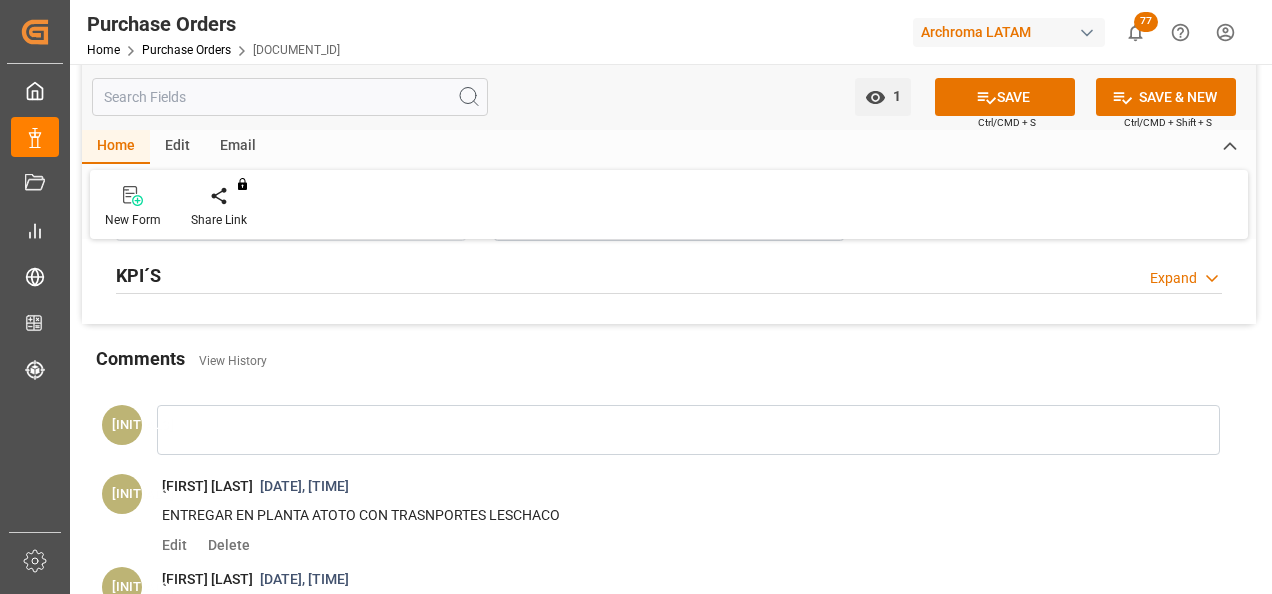 scroll, scrollTop: 1800, scrollLeft: 0, axis: vertical 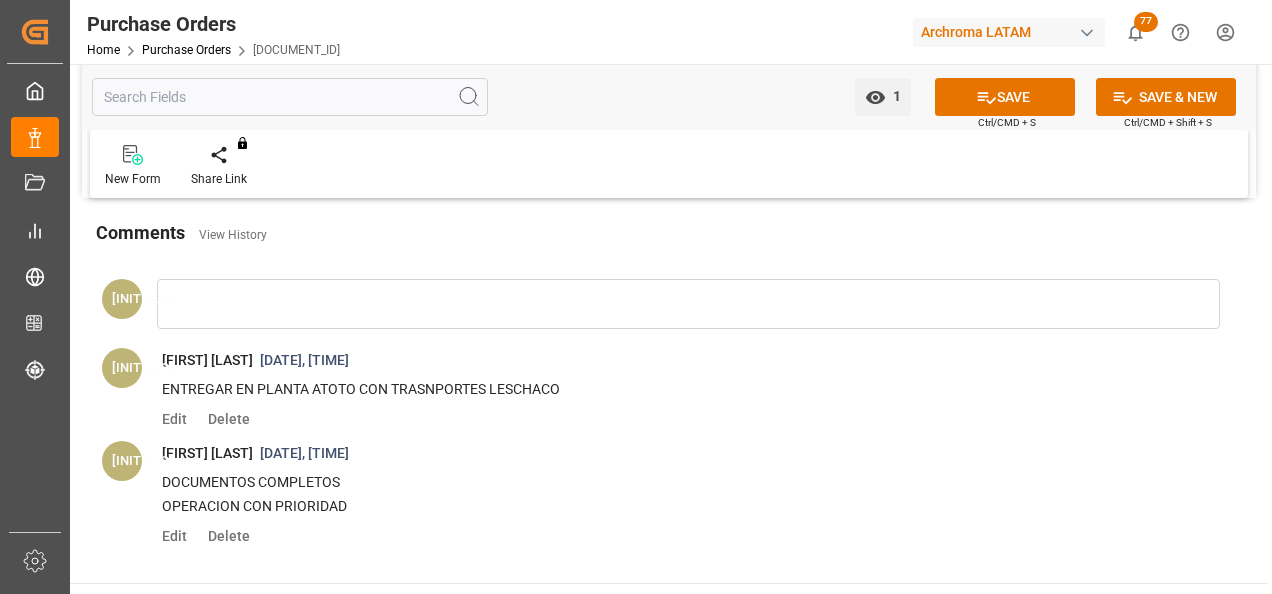 click on "Delete" at bounding box center (225, 419) 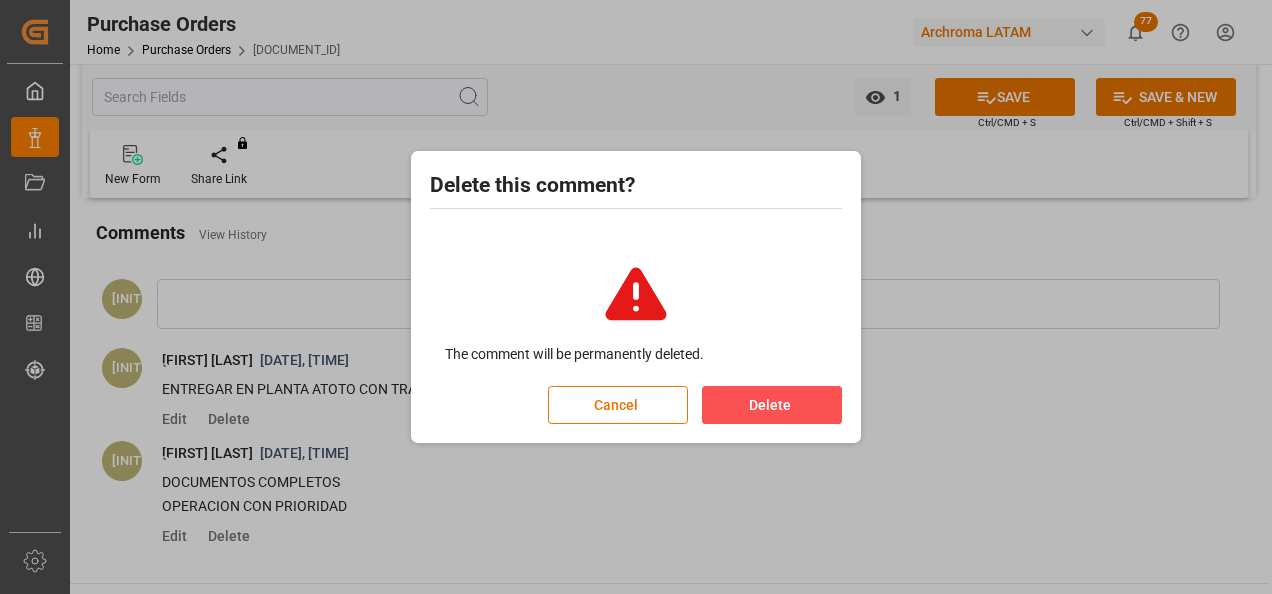 click on "Delete" at bounding box center (772, 405) 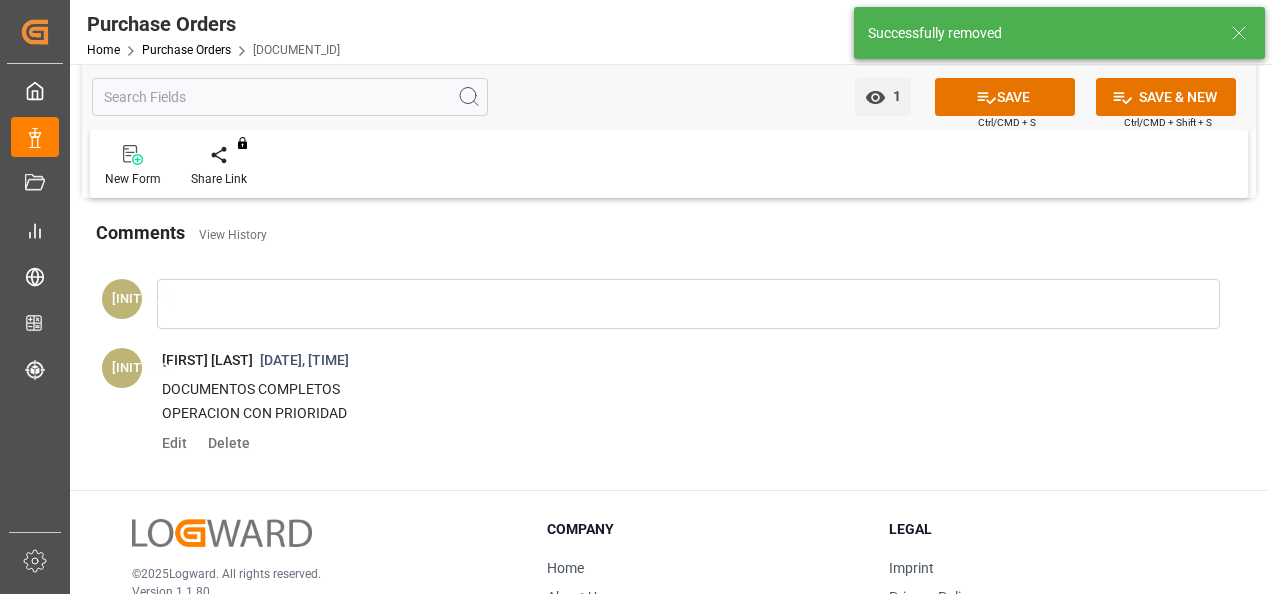click at bounding box center [688, 304] 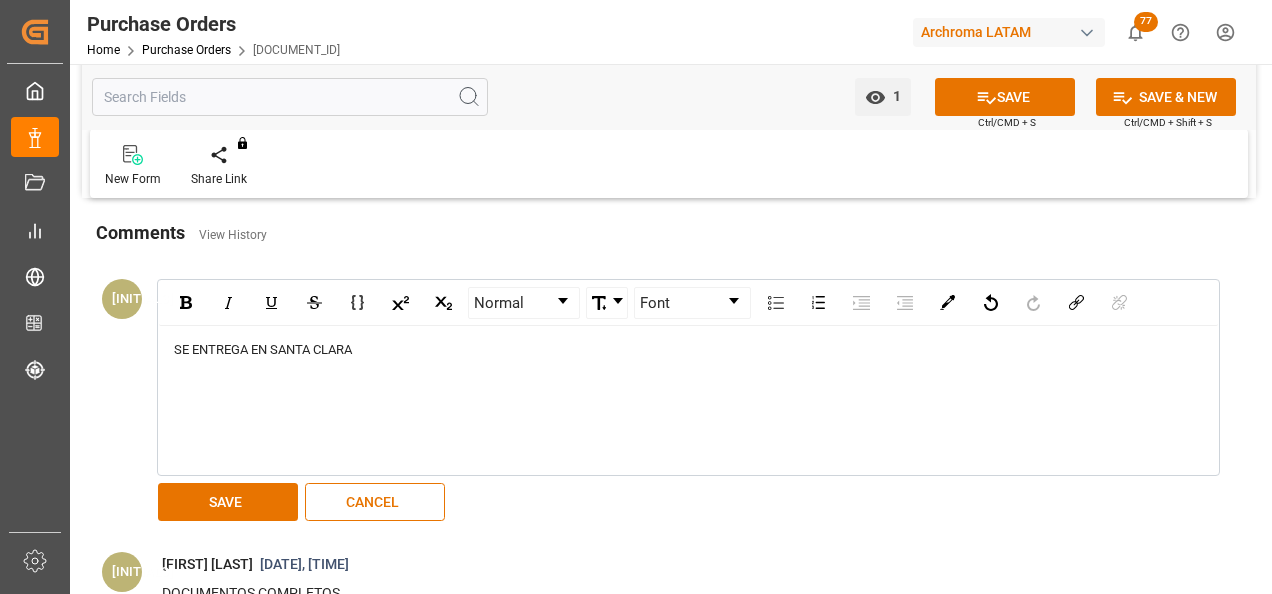 click on "SAVE" at bounding box center [228, 502] 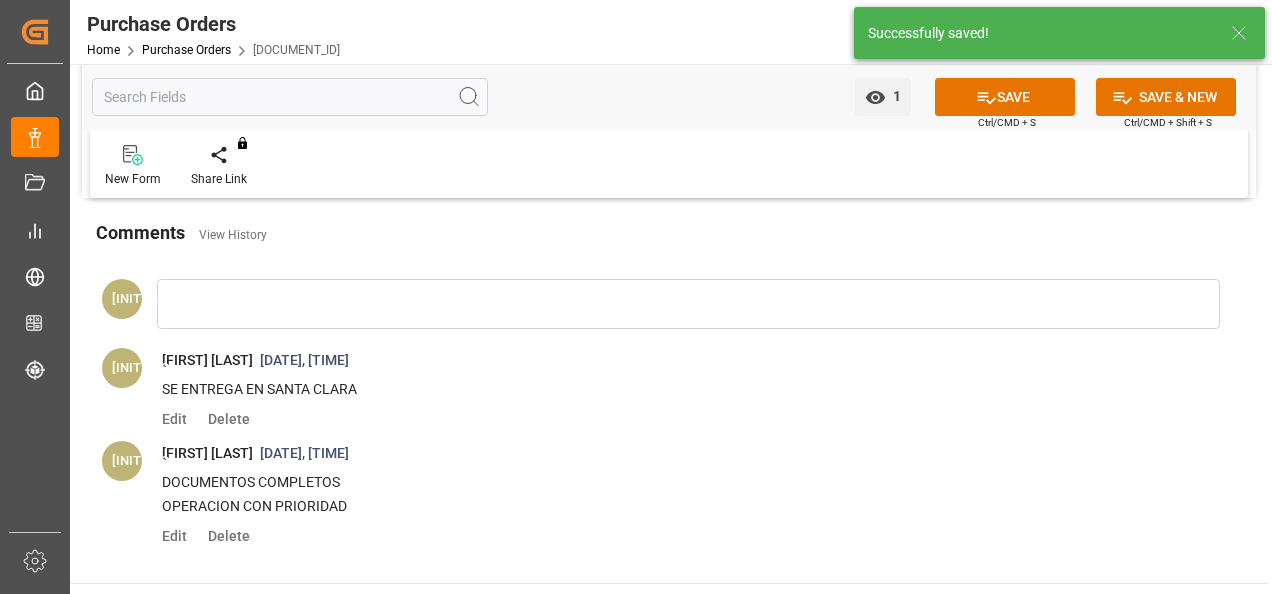 click on "SAVE" at bounding box center (1005, 97) 